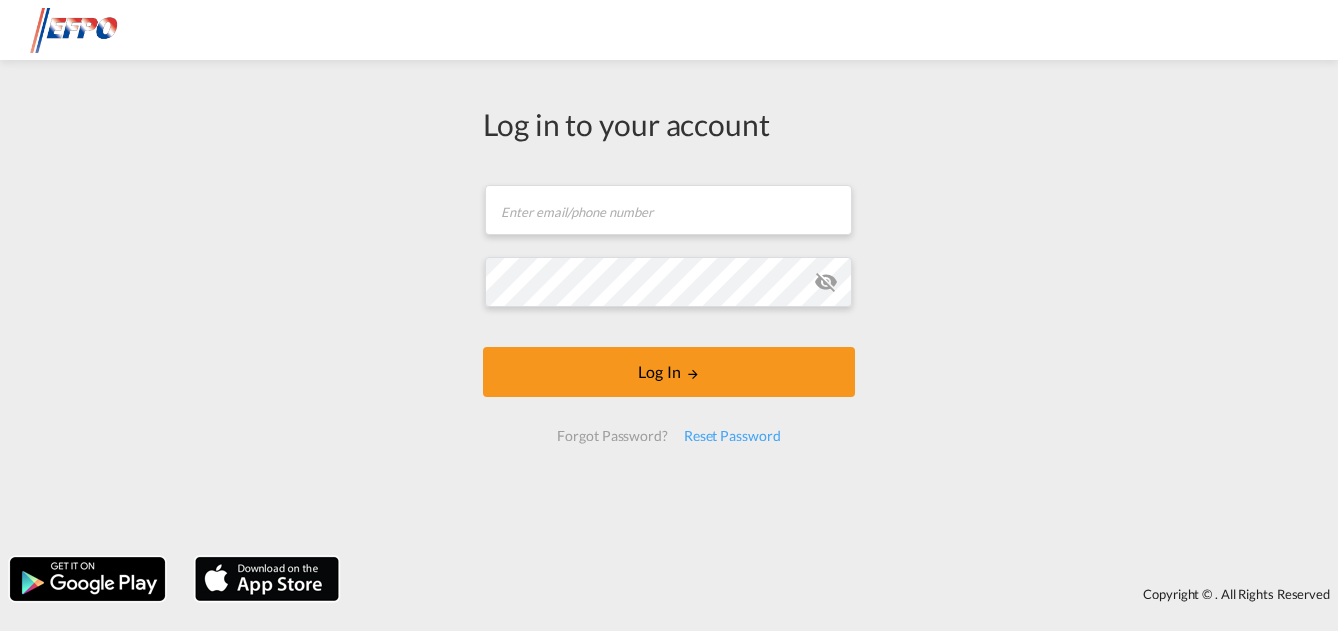 scroll, scrollTop: 0, scrollLeft: 0, axis: both 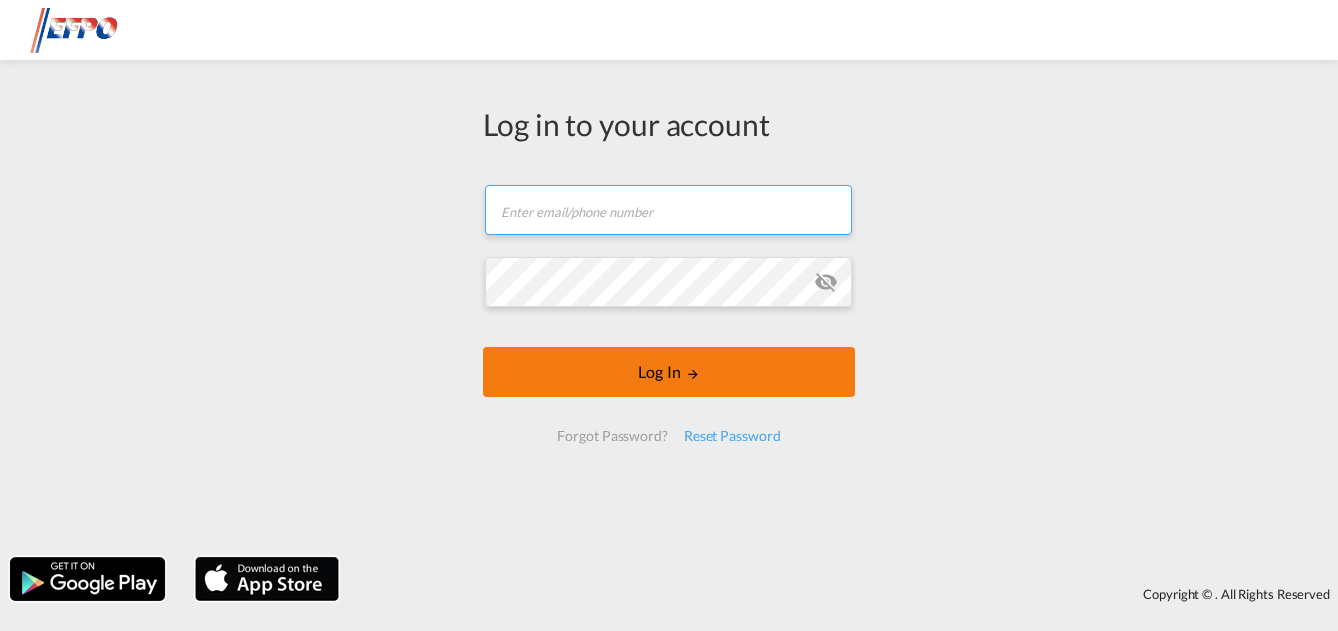 type on "[EMAIL]" 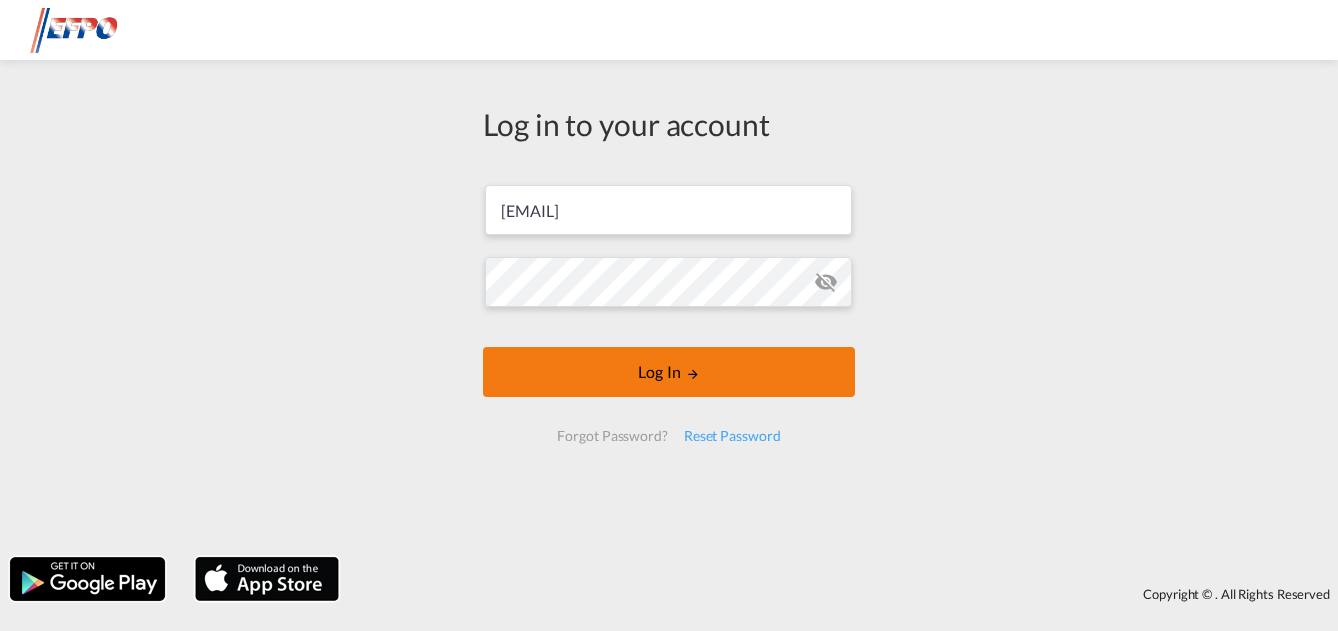 click at bounding box center [693, 374] 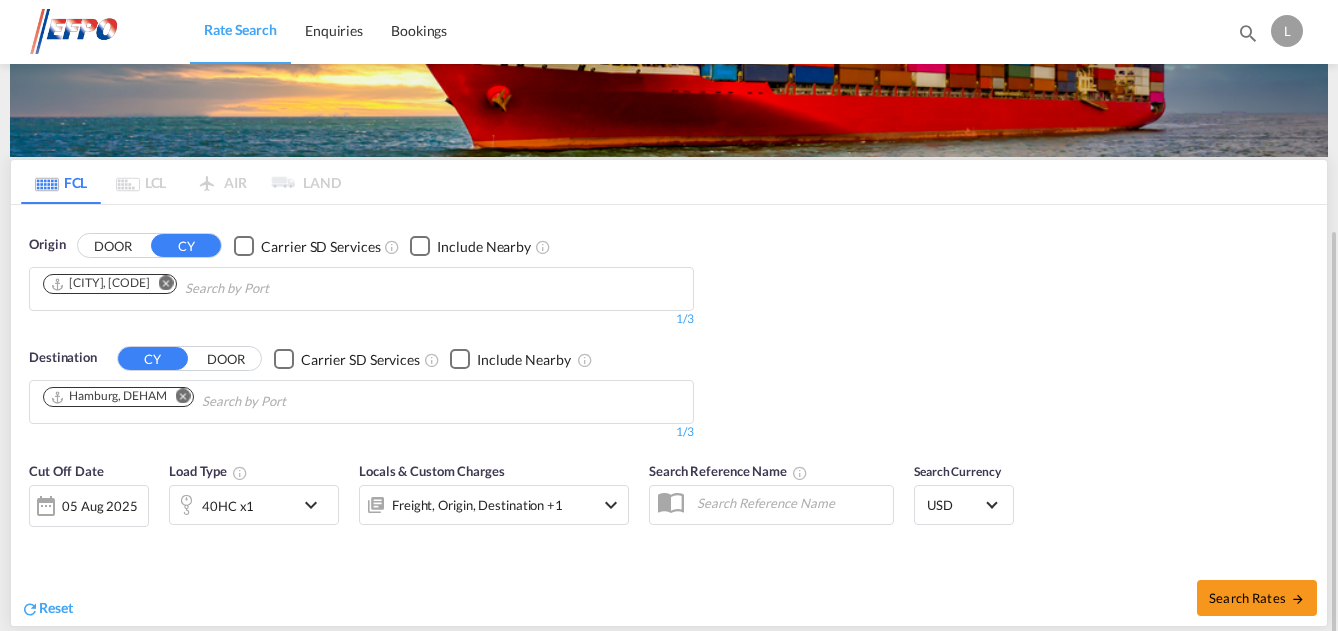 scroll, scrollTop: 200, scrollLeft: 0, axis: vertical 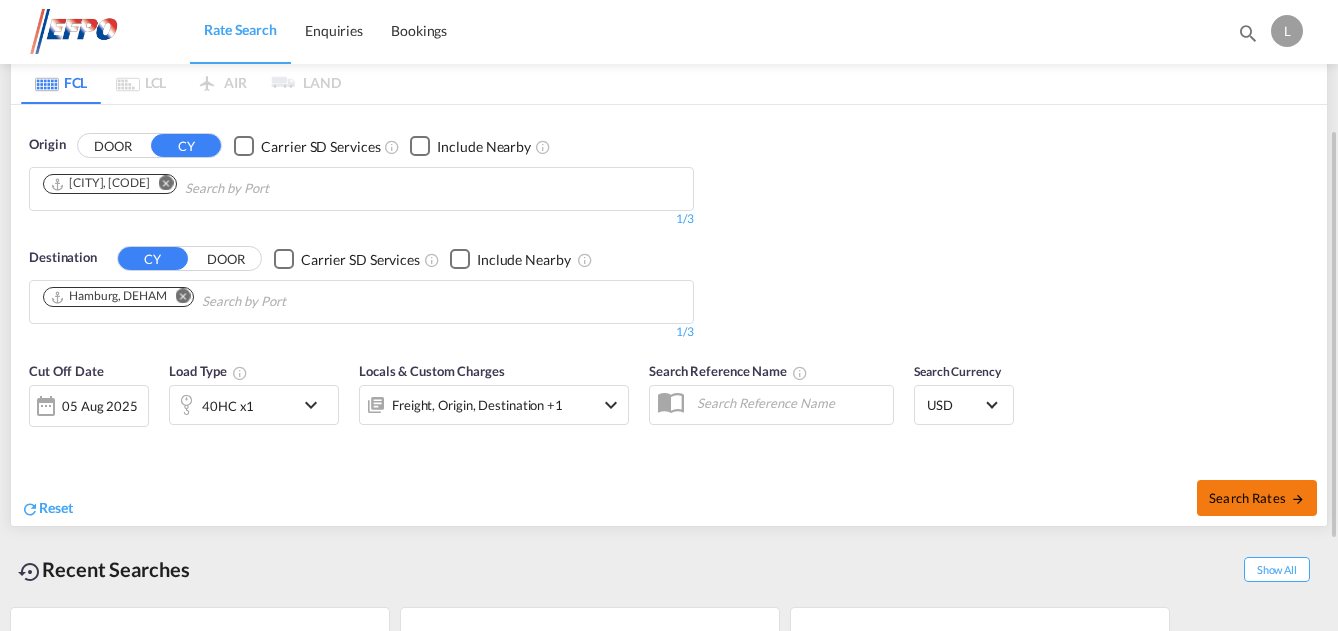 click on "Search Rates" at bounding box center [1257, 498] 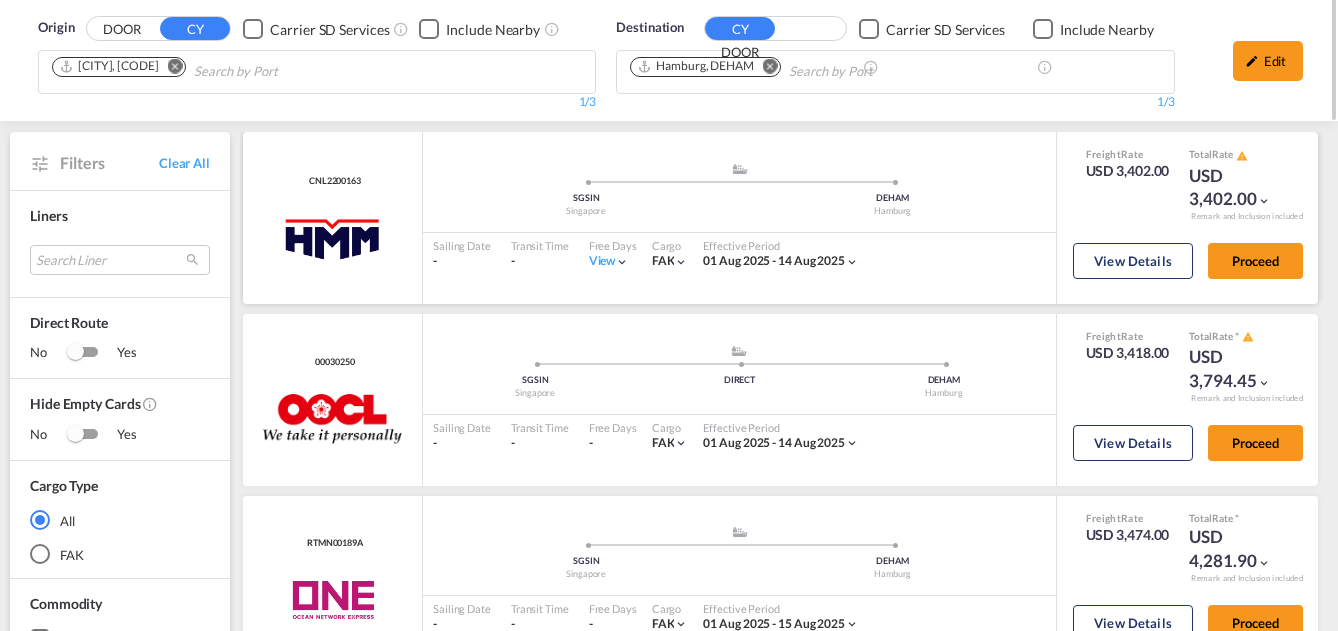 scroll, scrollTop: 0, scrollLeft: 0, axis: both 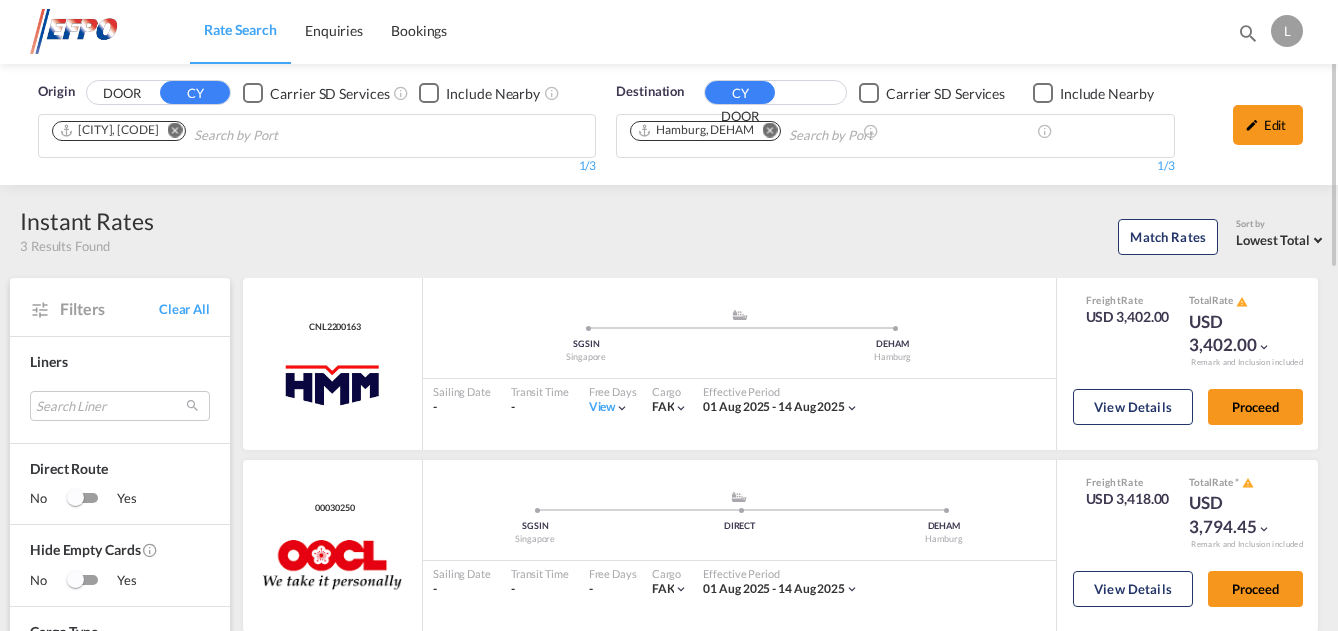 click at bounding box center [175, 130] 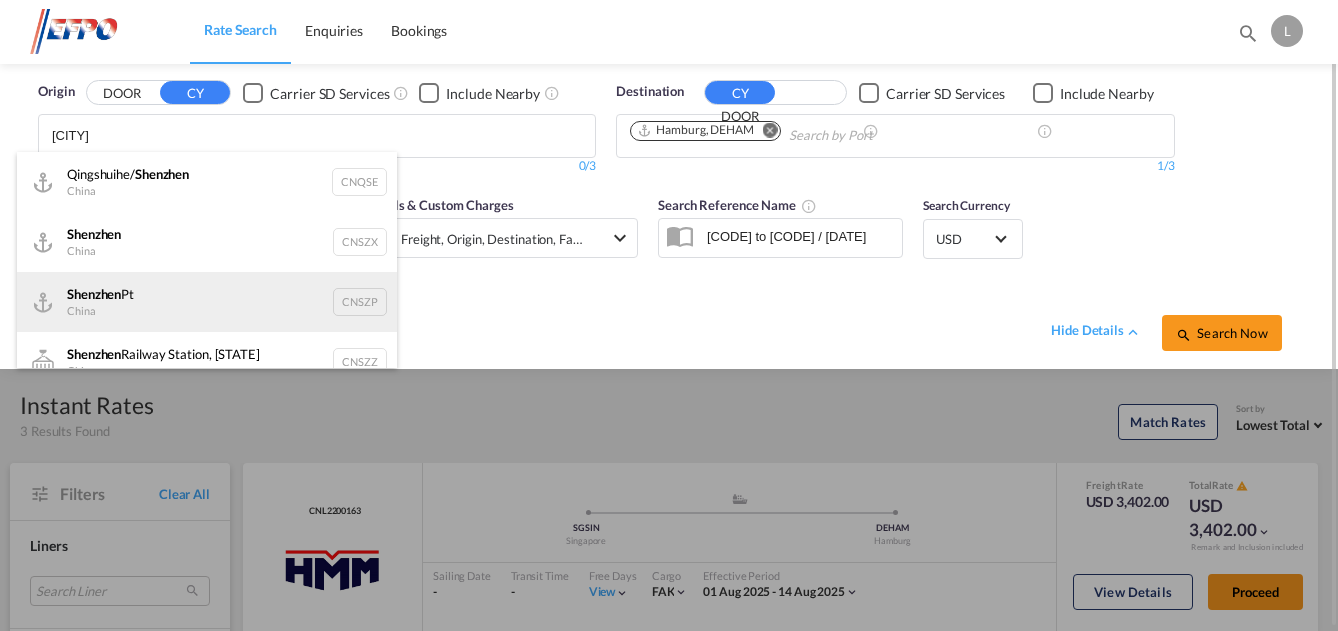 type on "[CITY]" 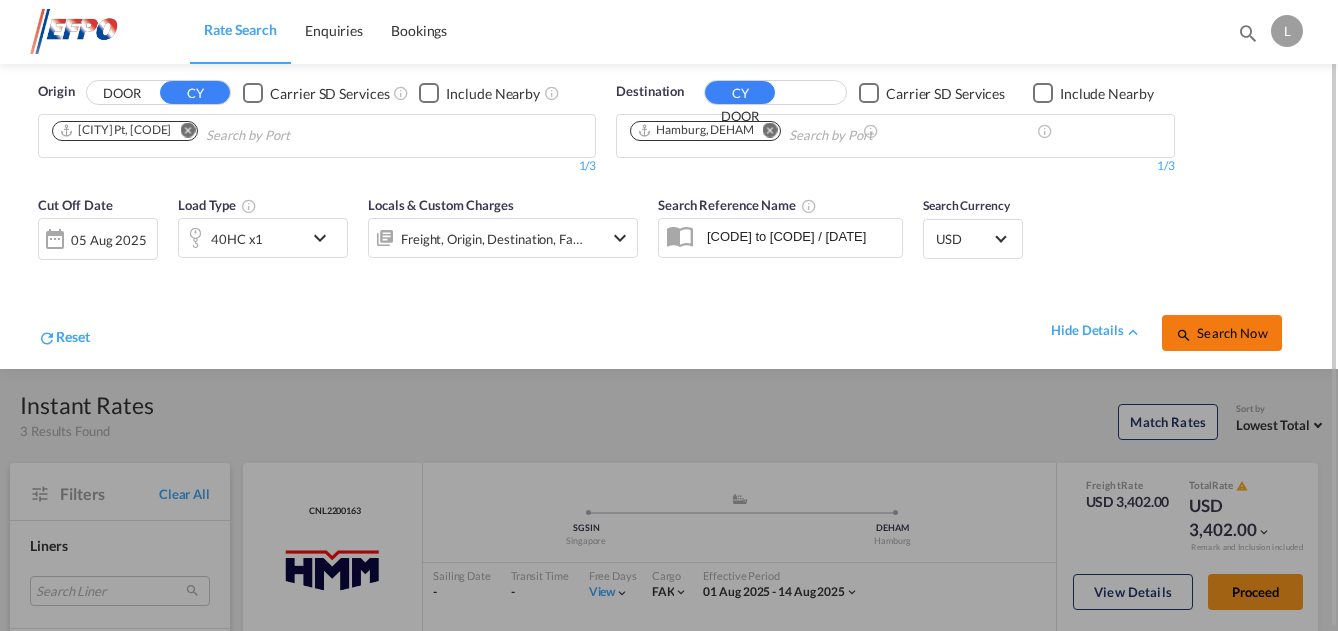 click on "Search Now" at bounding box center [1221, 333] 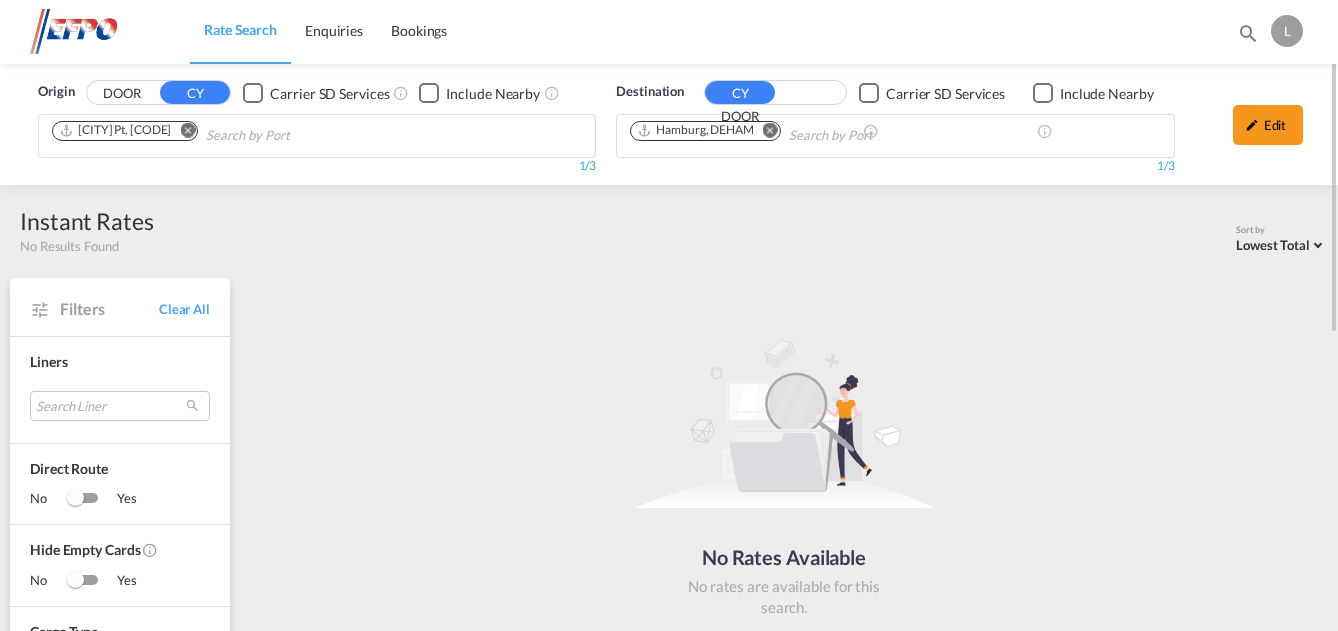 click at bounding box center [187, 130] 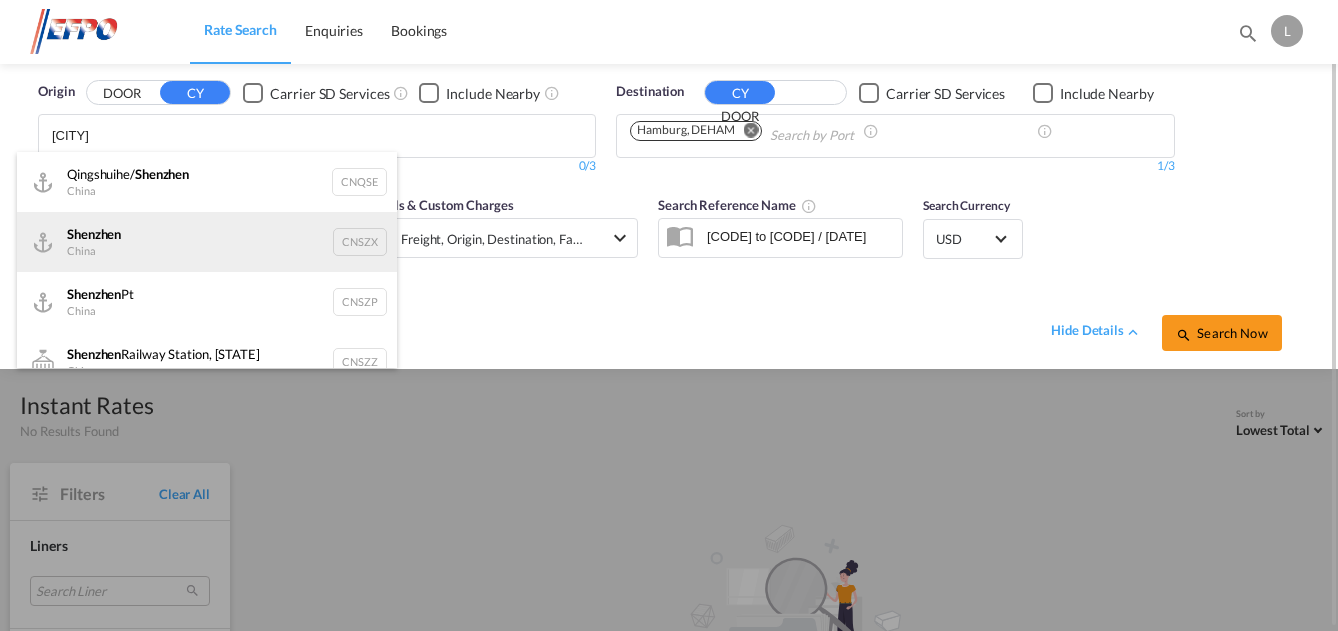 scroll, scrollTop: 24, scrollLeft: 0, axis: vertical 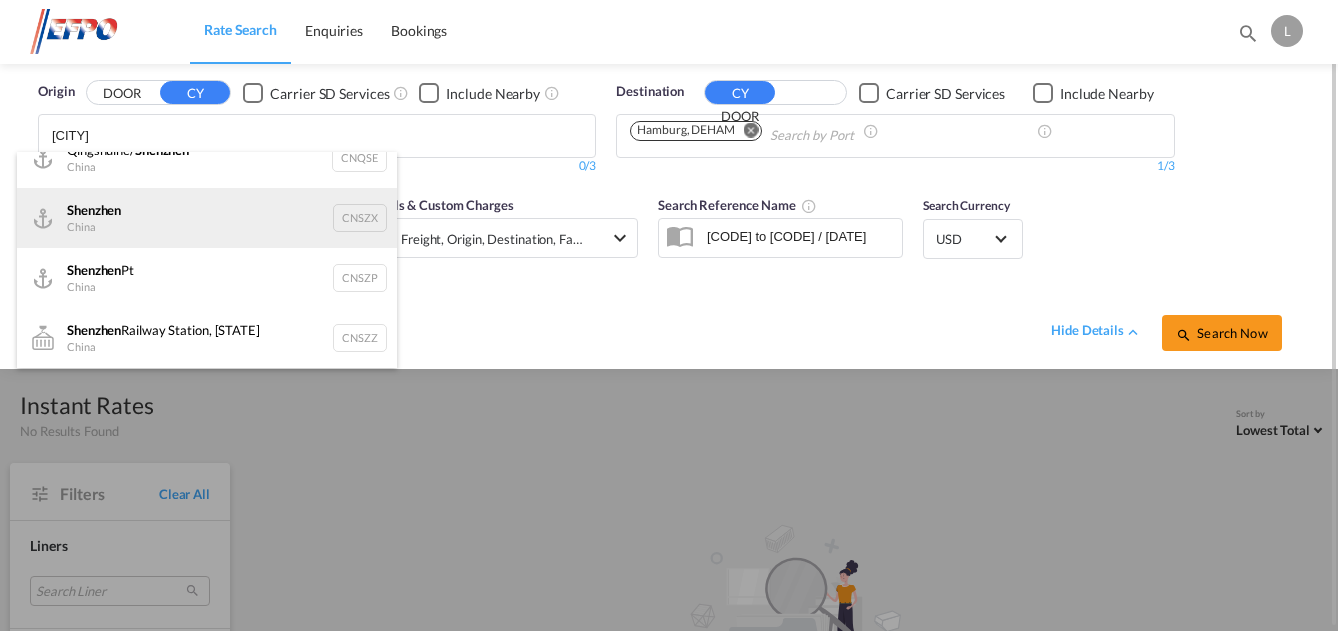 type on "[CITY]" 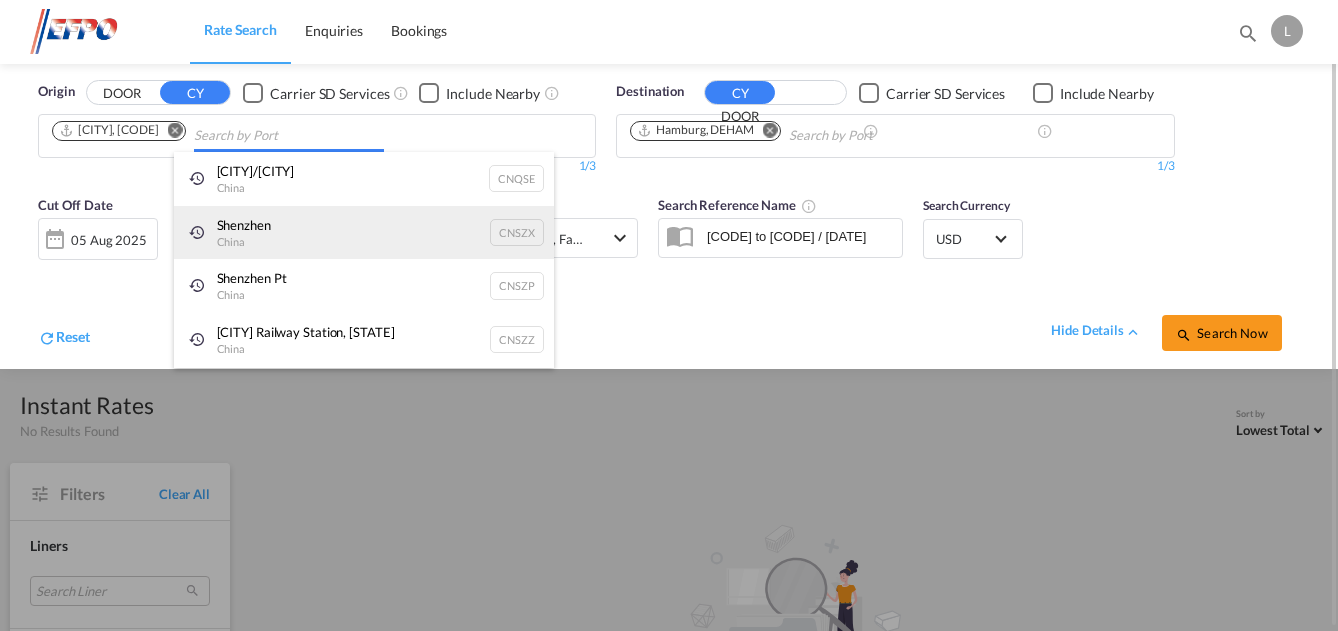 scroll, scrollTop: 0, scrollLeft: 0, axis: both 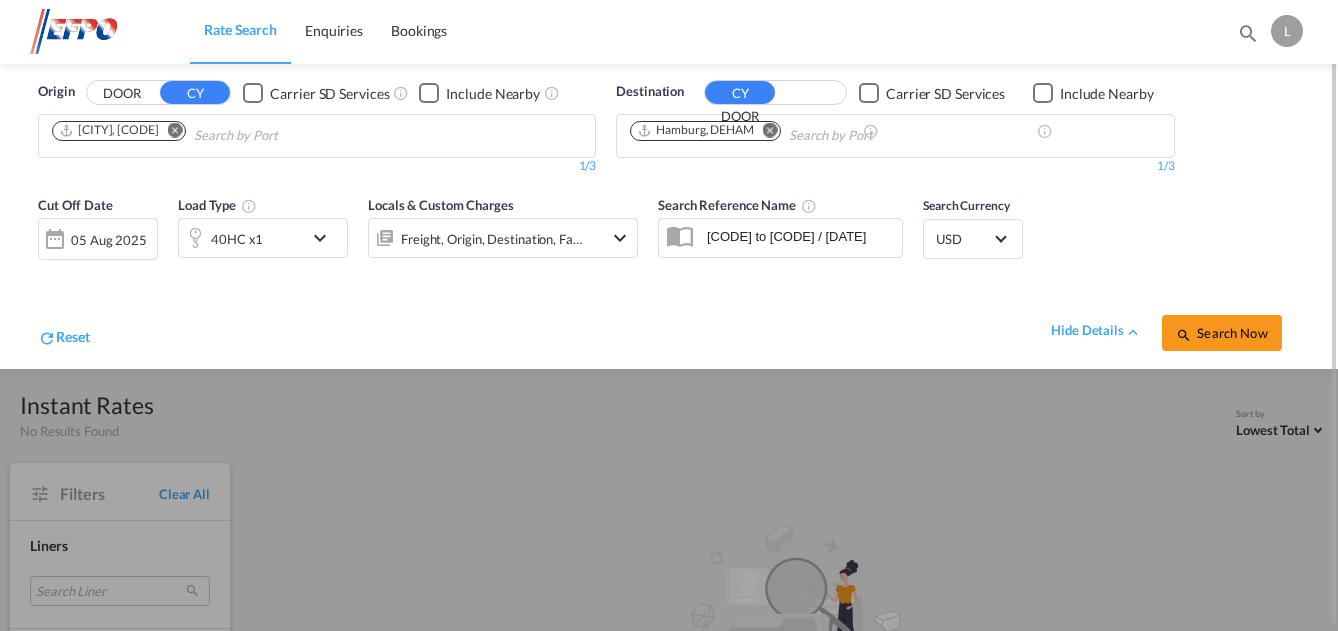 click on "Search Now" at bounding box center [1221, 333] 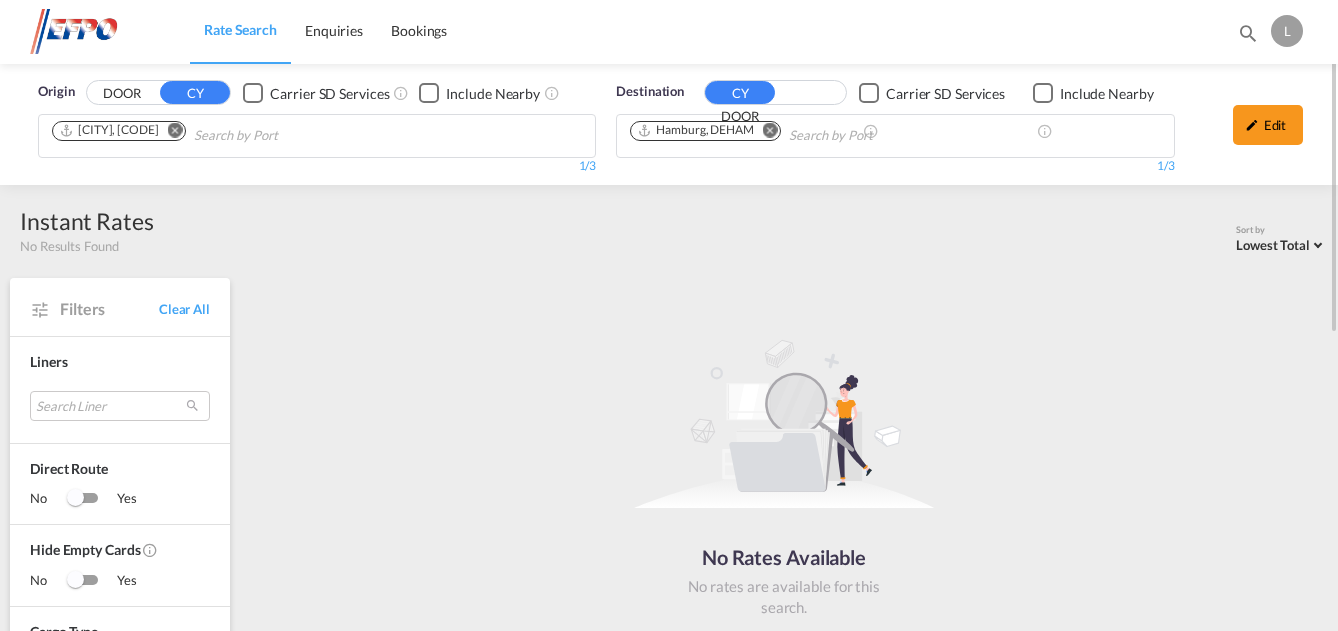 click at bounding box center (175, 130) 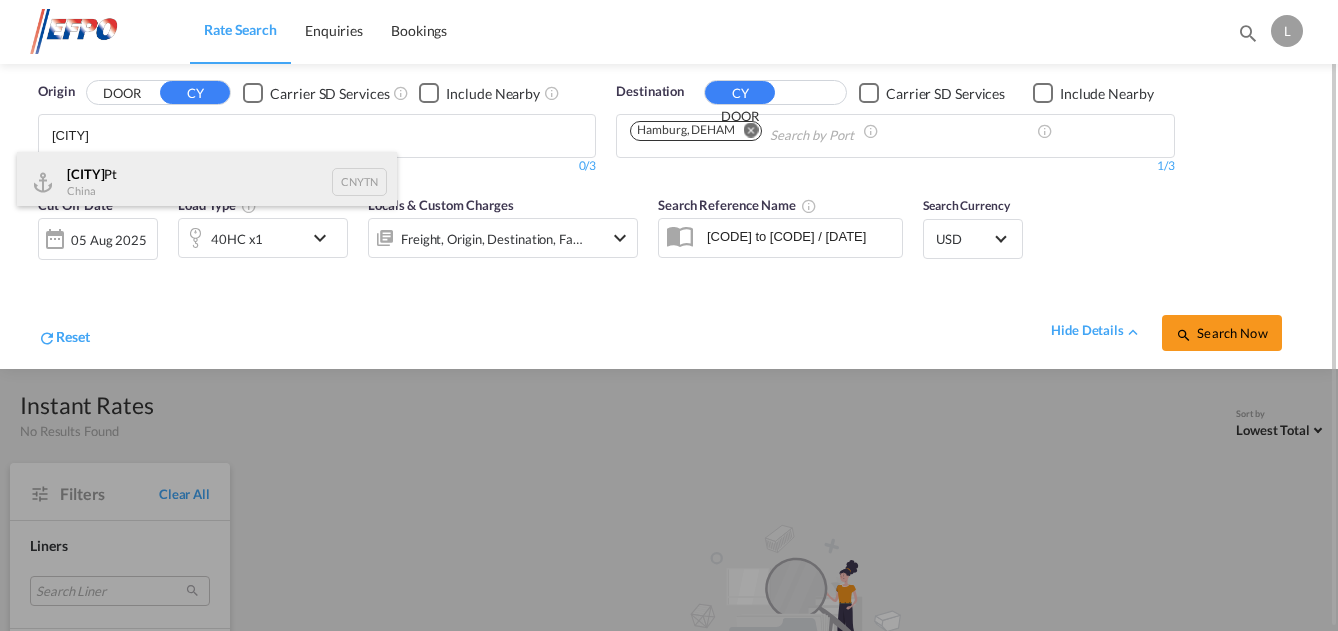 type on "[CITY]" 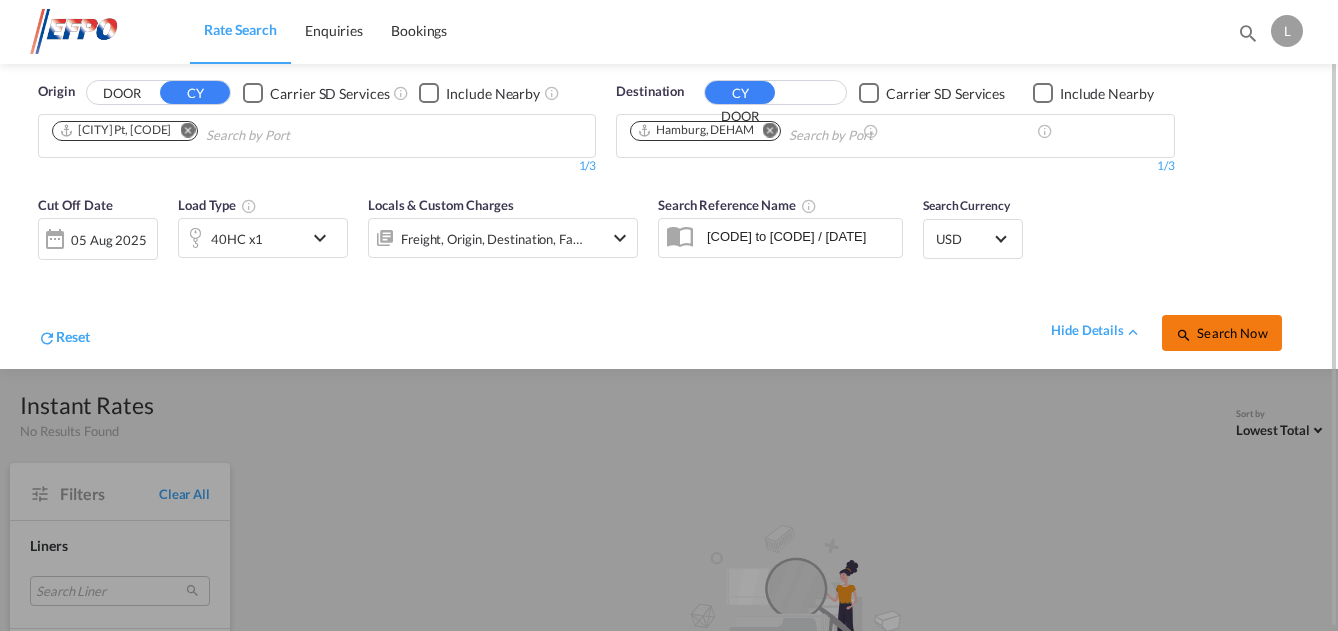 click on "Search Now" at bounding box center (1221, 333) 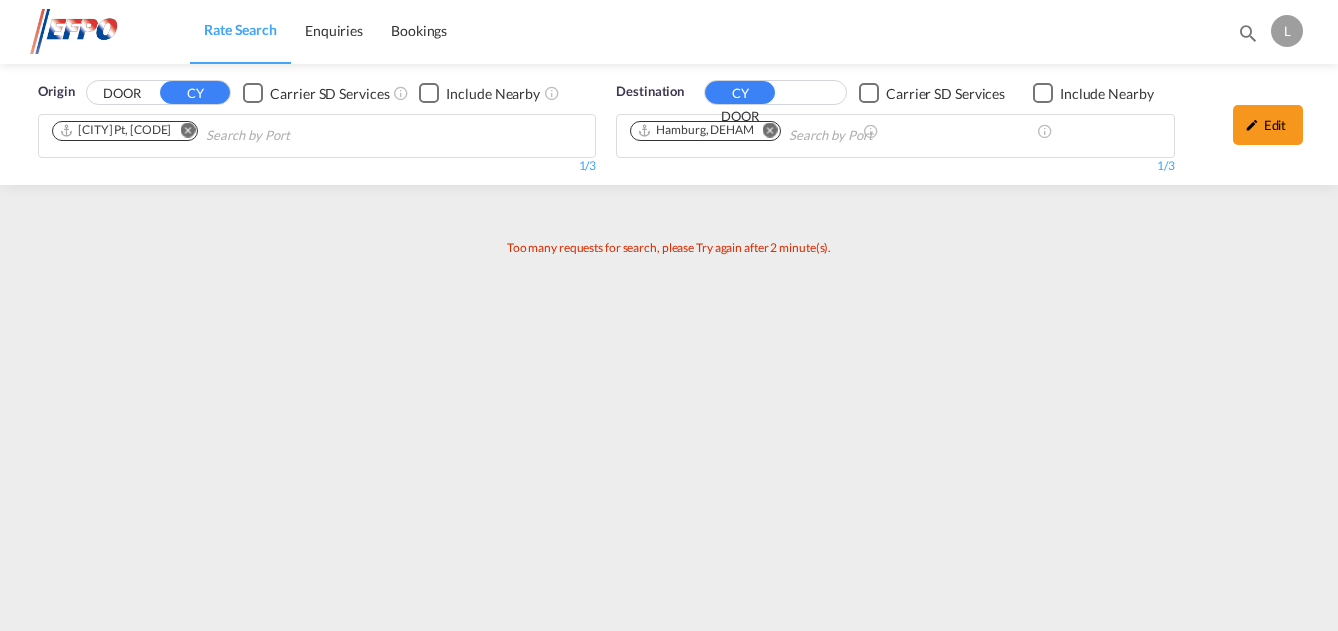 click at bounding box center [187, 130] 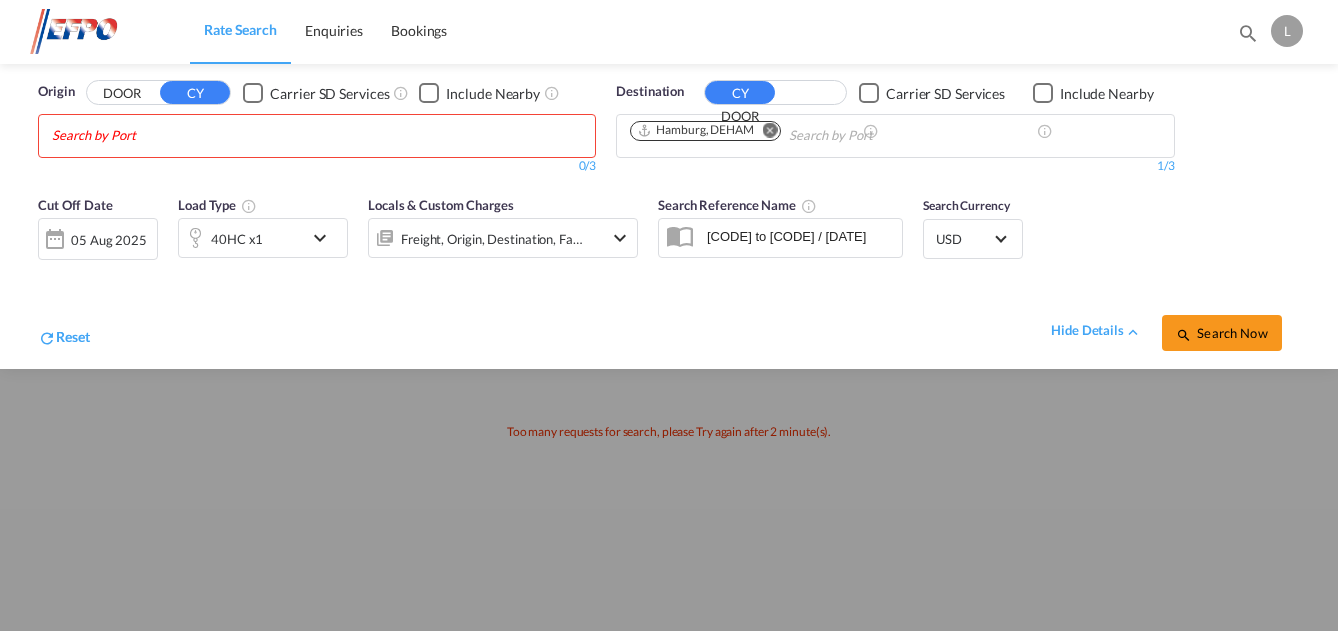 click on "Rate Search
Enquiries
Bookings
Rate Search
Enquiries
Bookings" at bounding box center [669, 315] 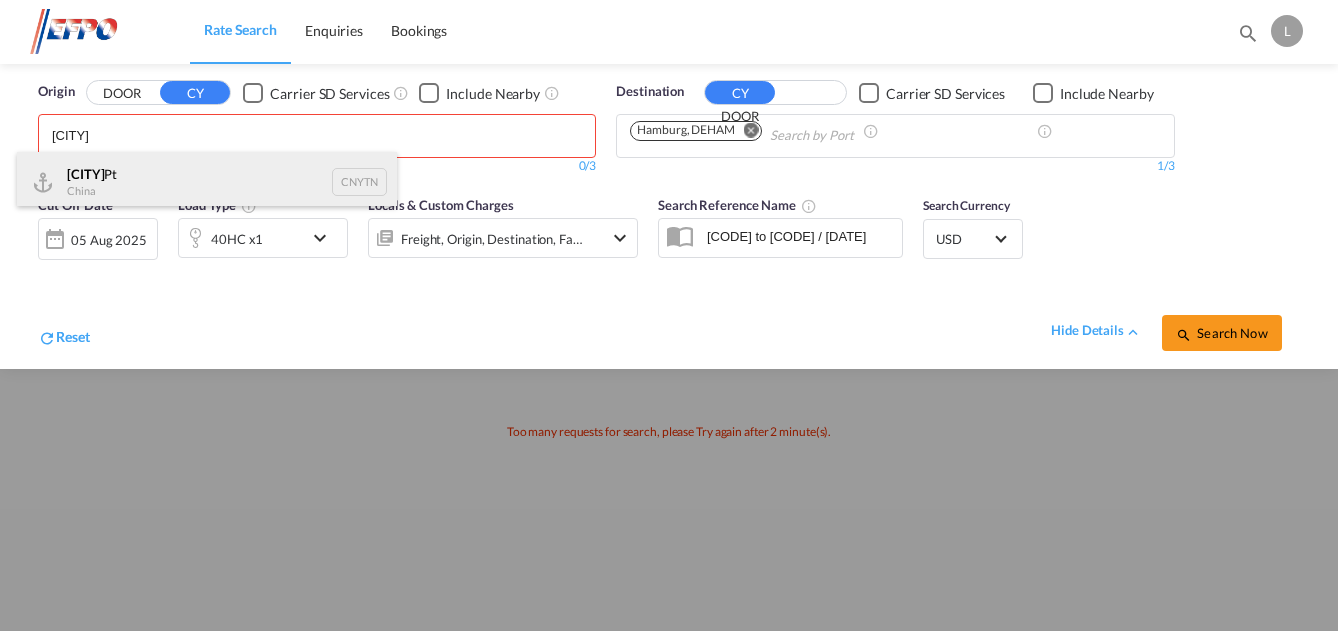 type on "[CITY]" 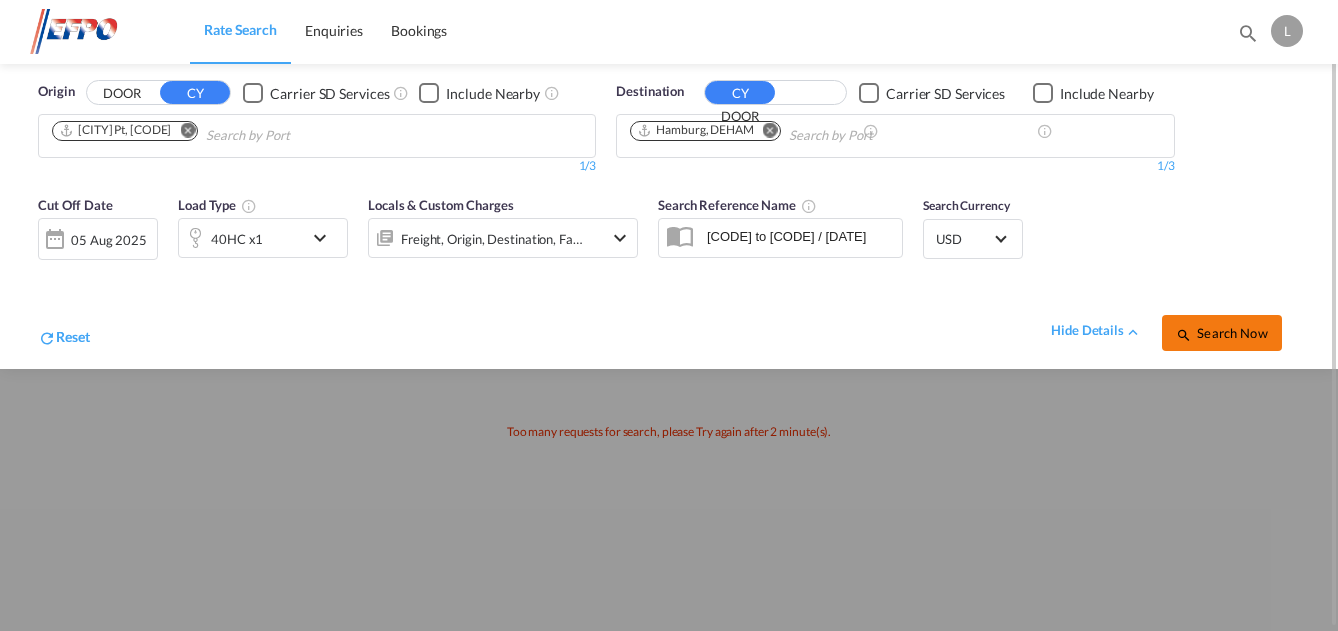 click on "Search Now" at bounding box center [1221, 333] 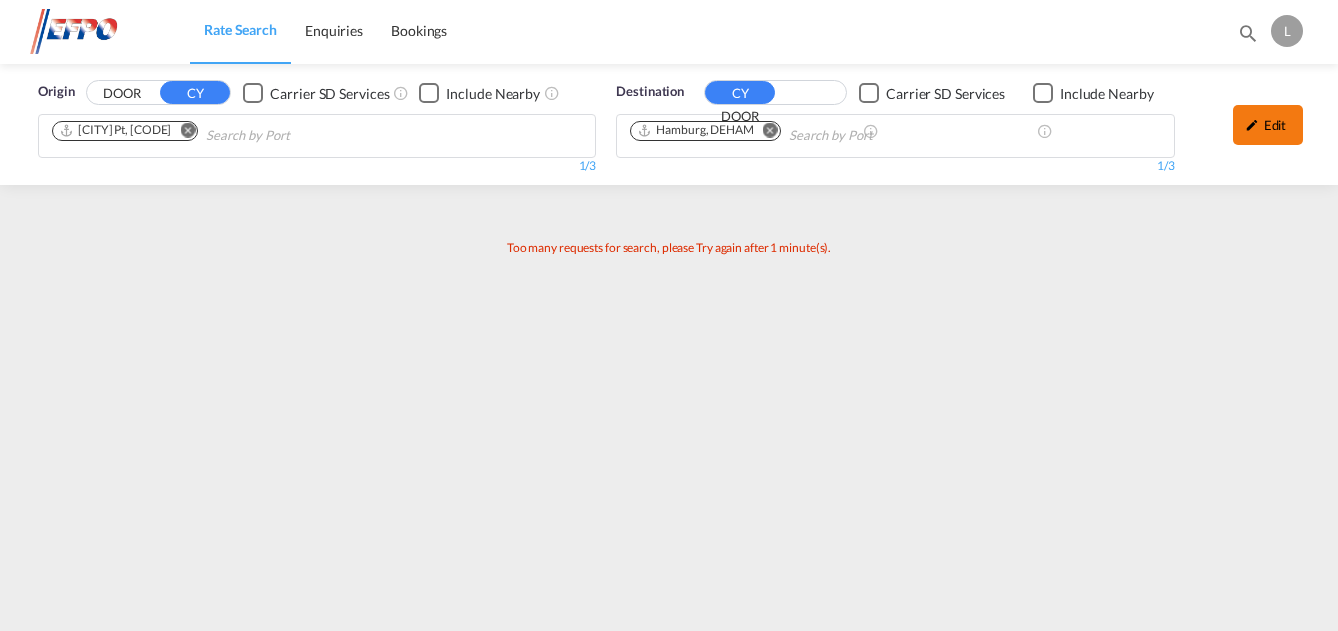click at bounding box center [1252, 125] 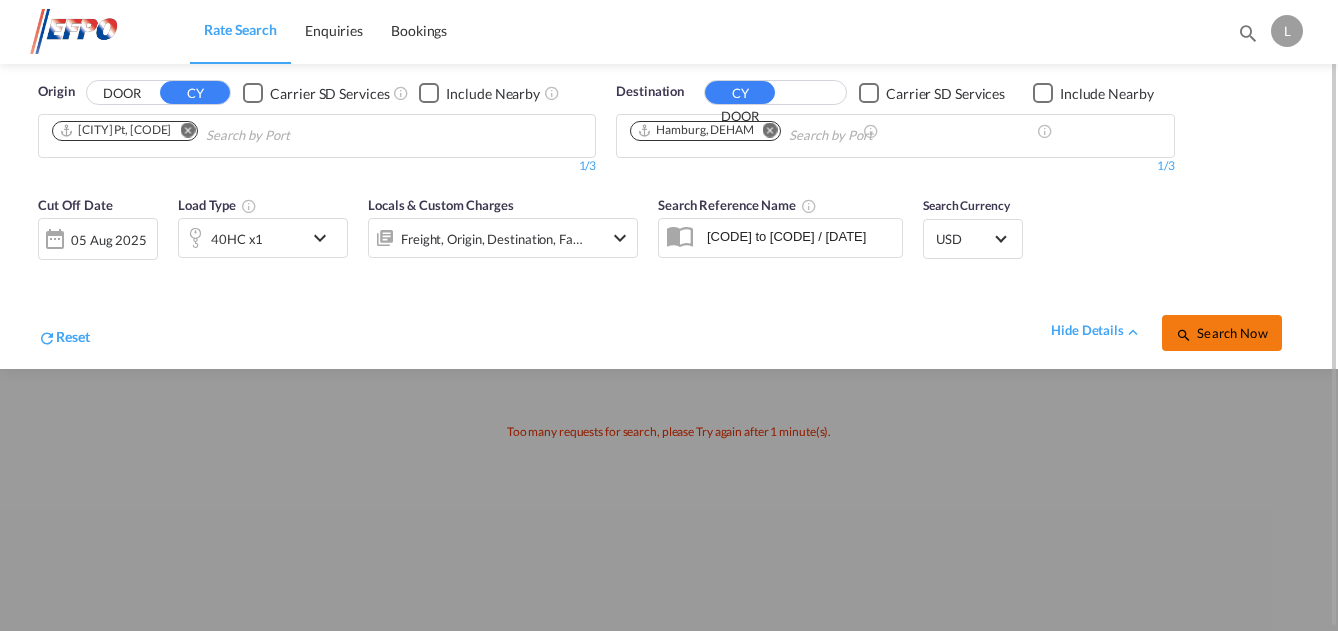 click on "Search Now" at bounding box center (1221, 333) 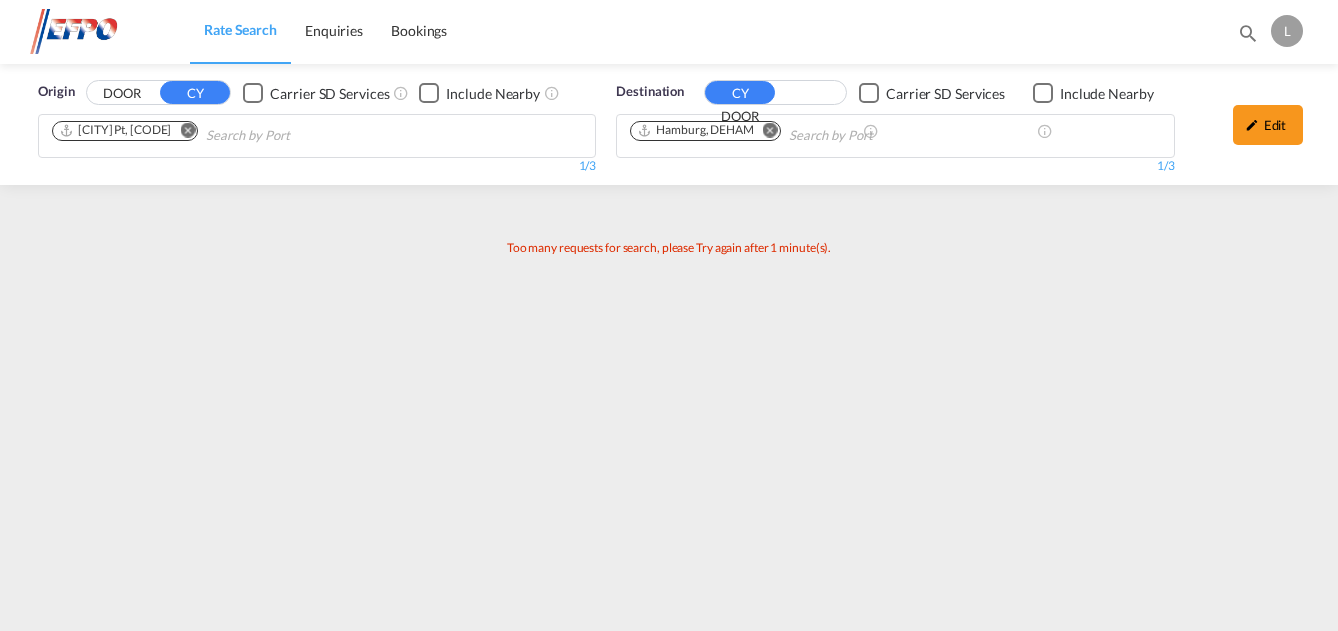 click at bounding box center (187, 130) 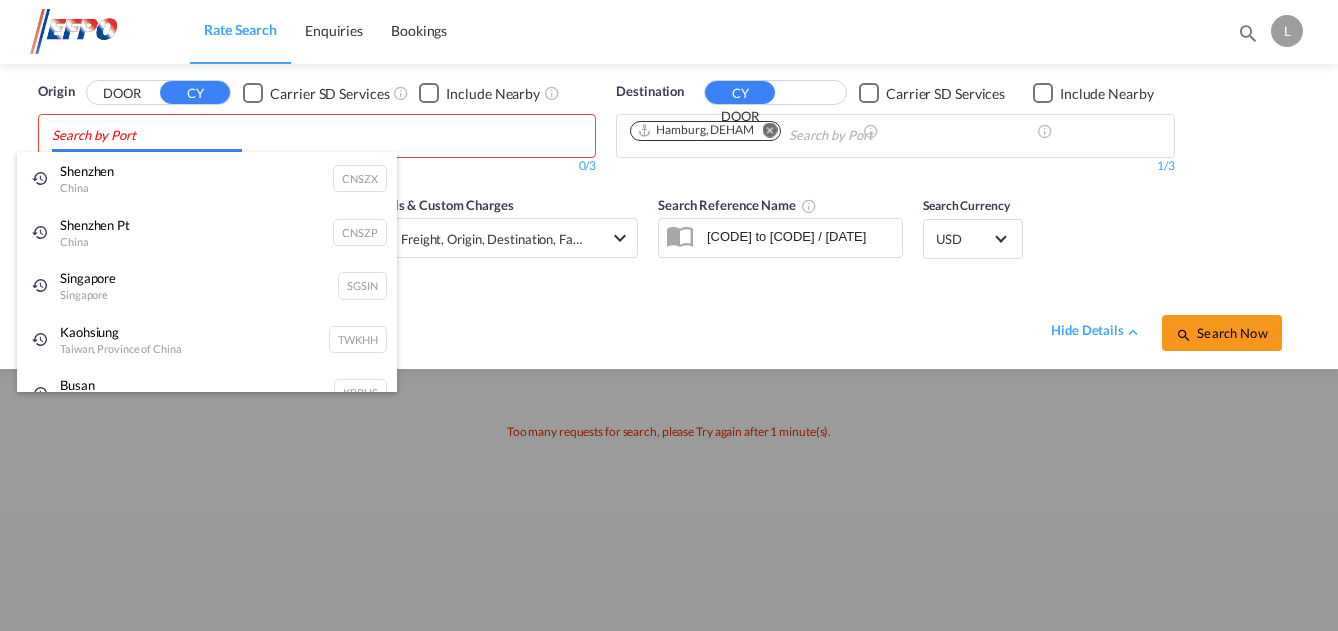 click on "Rate Search
Enquiries
Bookings
Rate Search
Enquiries
Bookings" at bounding box center [669, 315] 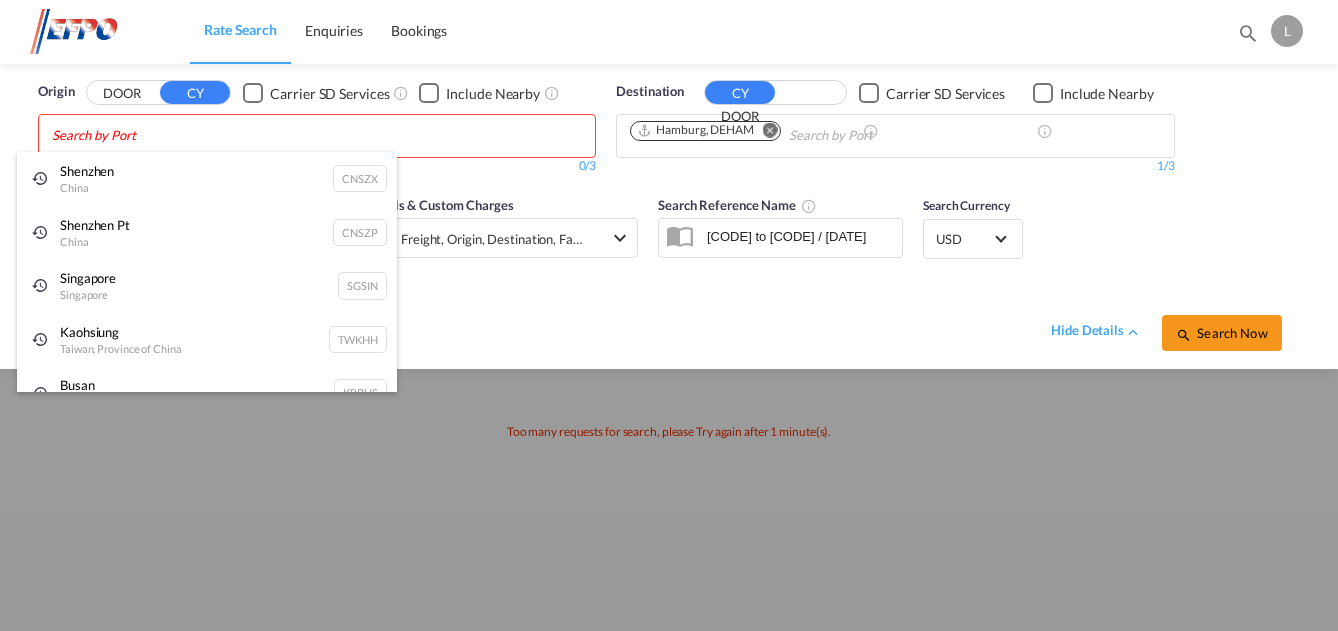 type on "v" 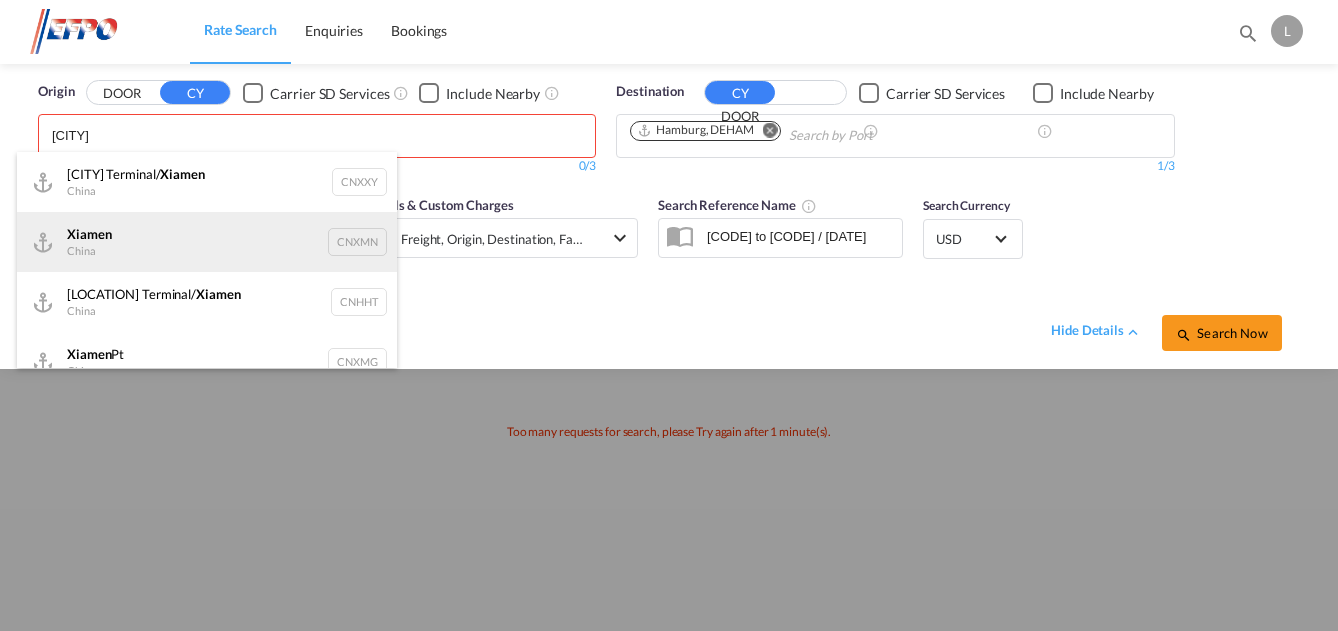 type on "[CITY]" 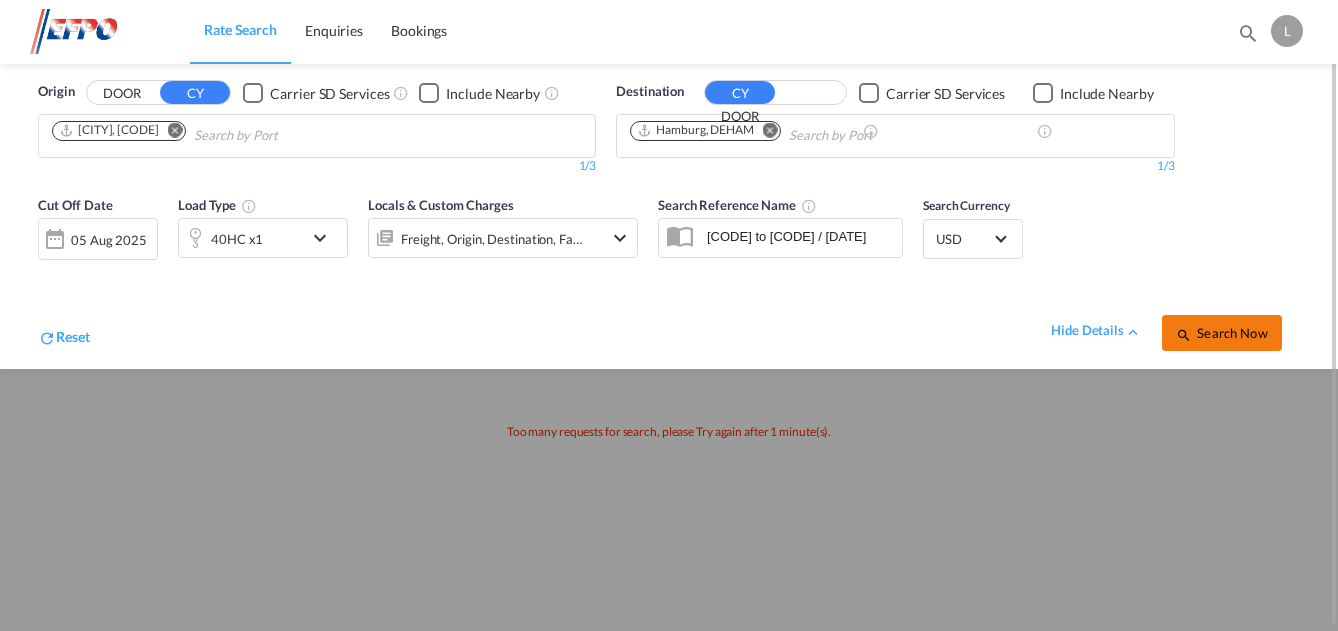 click on "Search Now" at bounding box center [1221, 333] 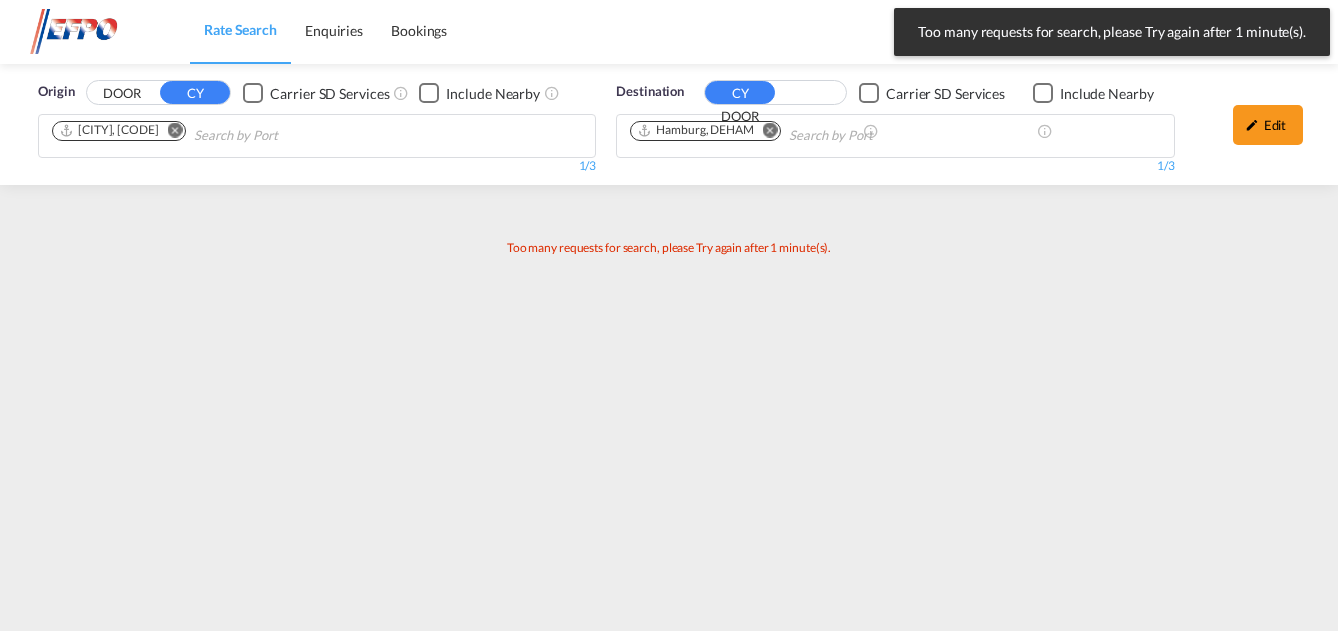 click at bounding box center [175, 130] 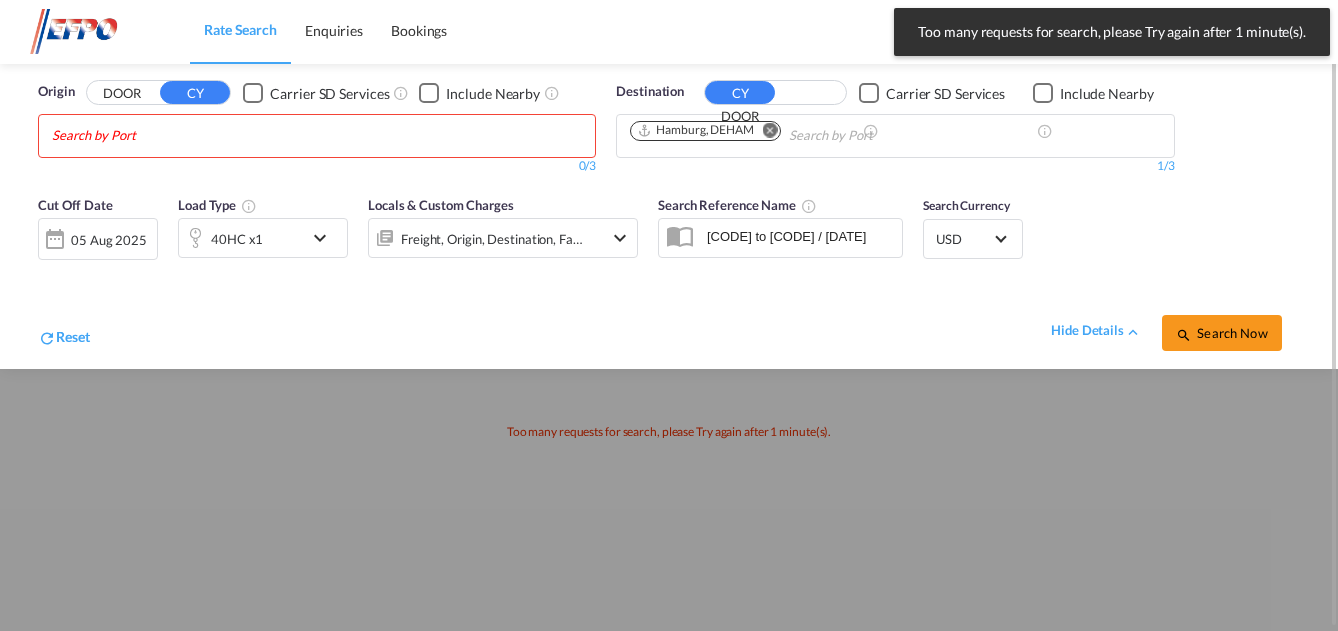 click on "Too many requests for search, please Try again after 1 minute(s).          Press Escape to dismiss.
Rate Search
Enquiries
Bookings
Rate Search
Enquiries" at bounding box center [669, 315] 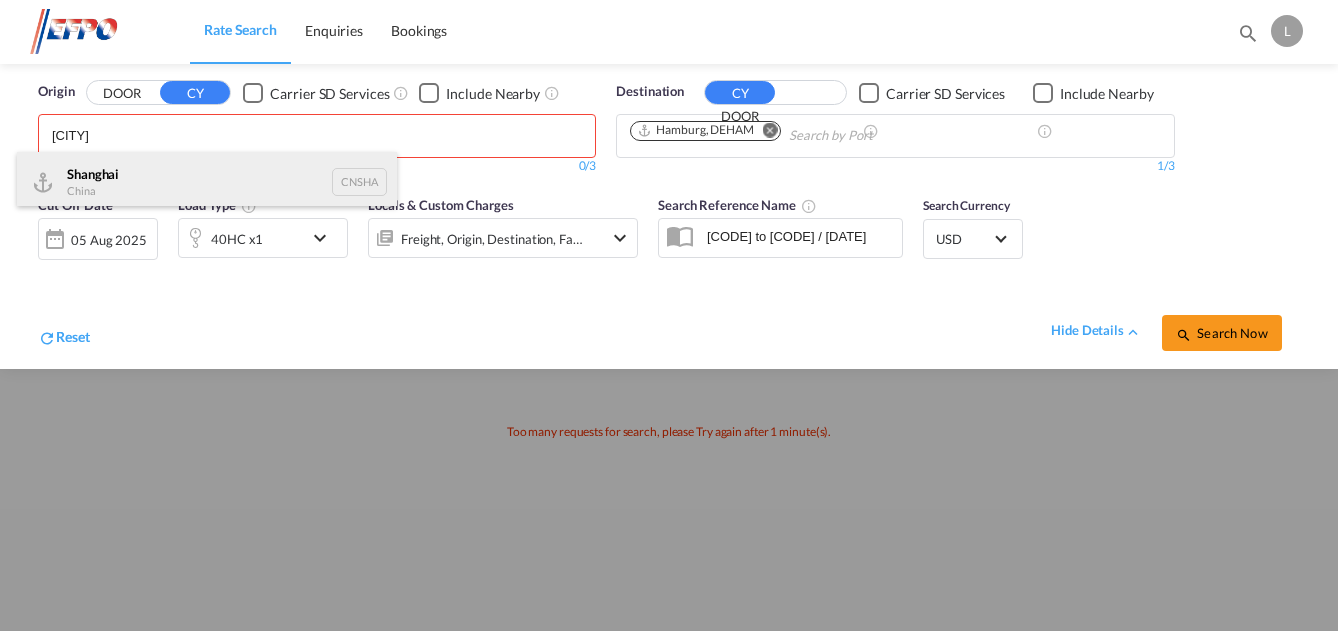 type on "[CITY]" 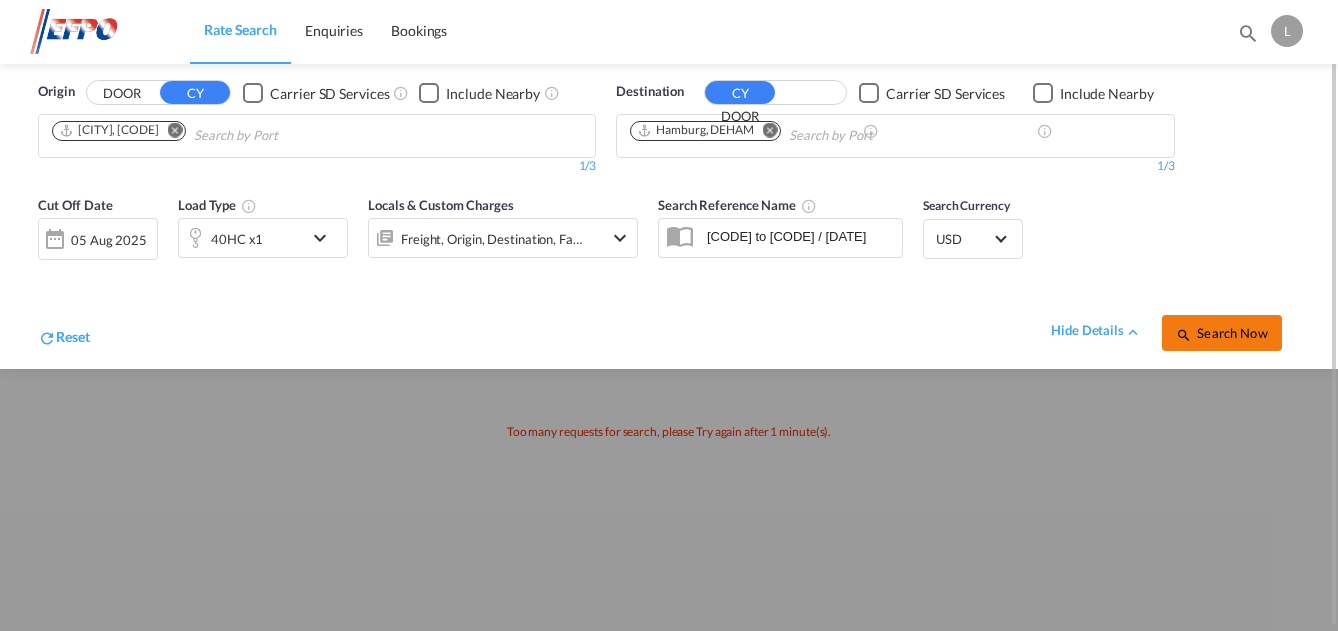 click on "Search Now" at bounding box center [1221, 333] 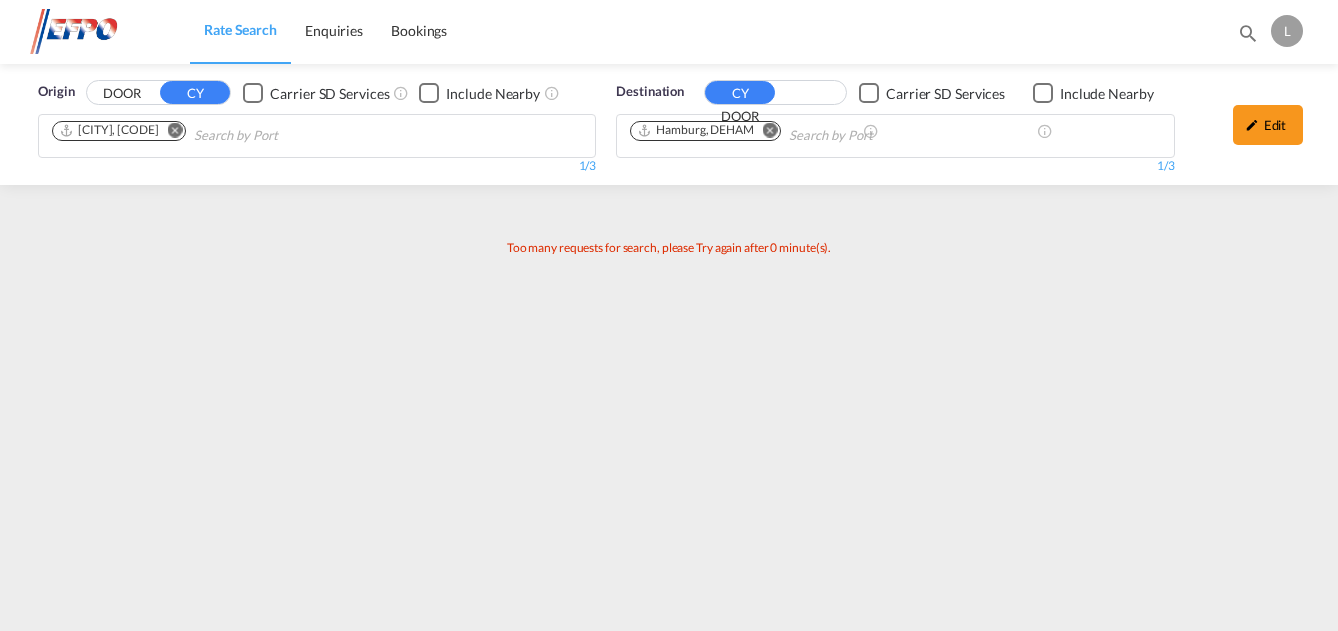 click on "Something went wrong
Too many requests for search, please Try again after 0 minute(s)." at bounding box center (669, 233) 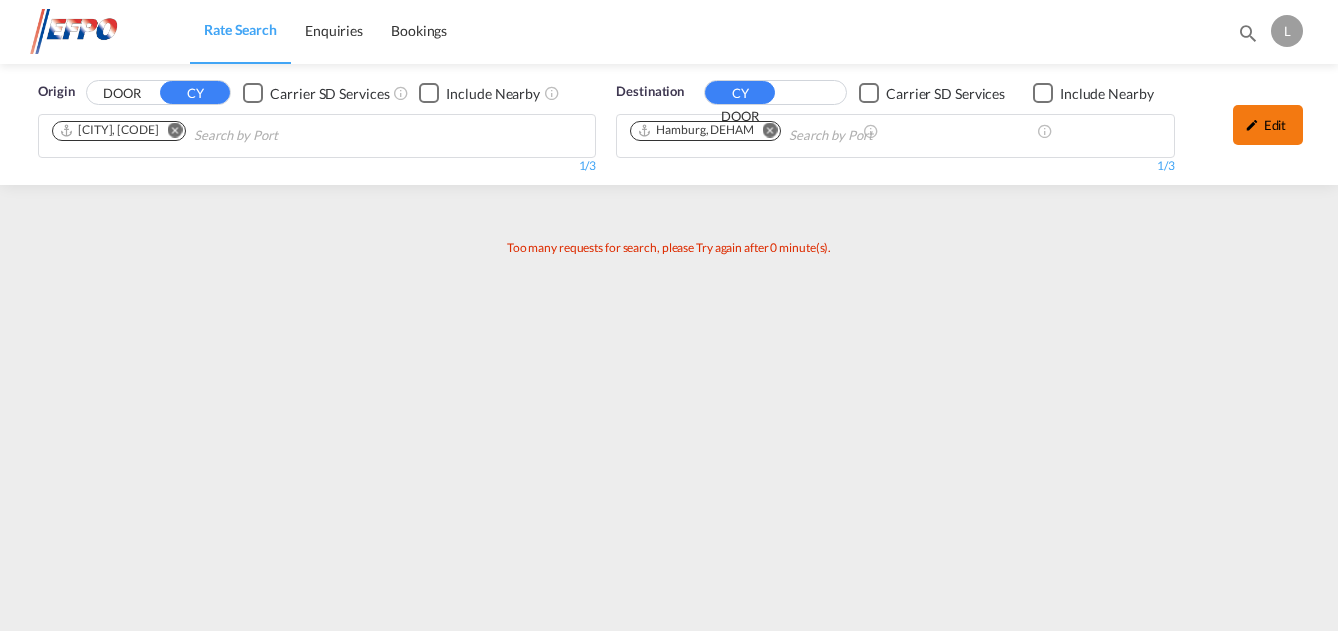 click on "Edit" at bounding box center (1268, 125) 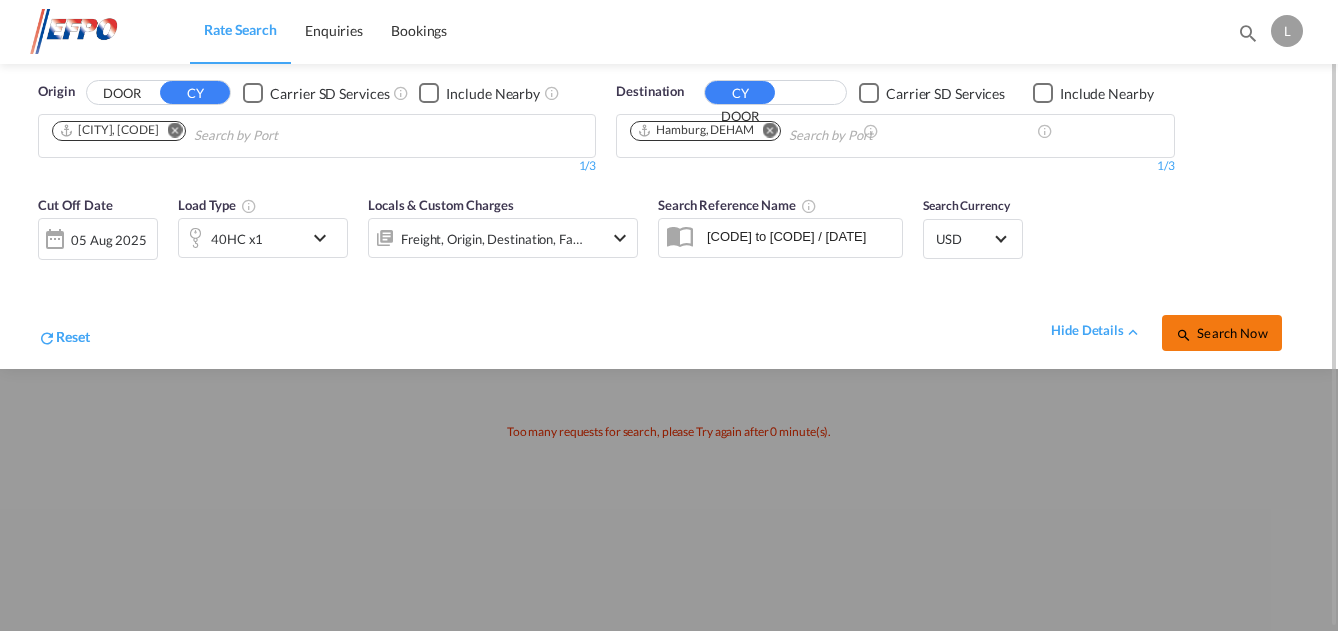 click on "Search Now" at bounding box center (1221, 333) 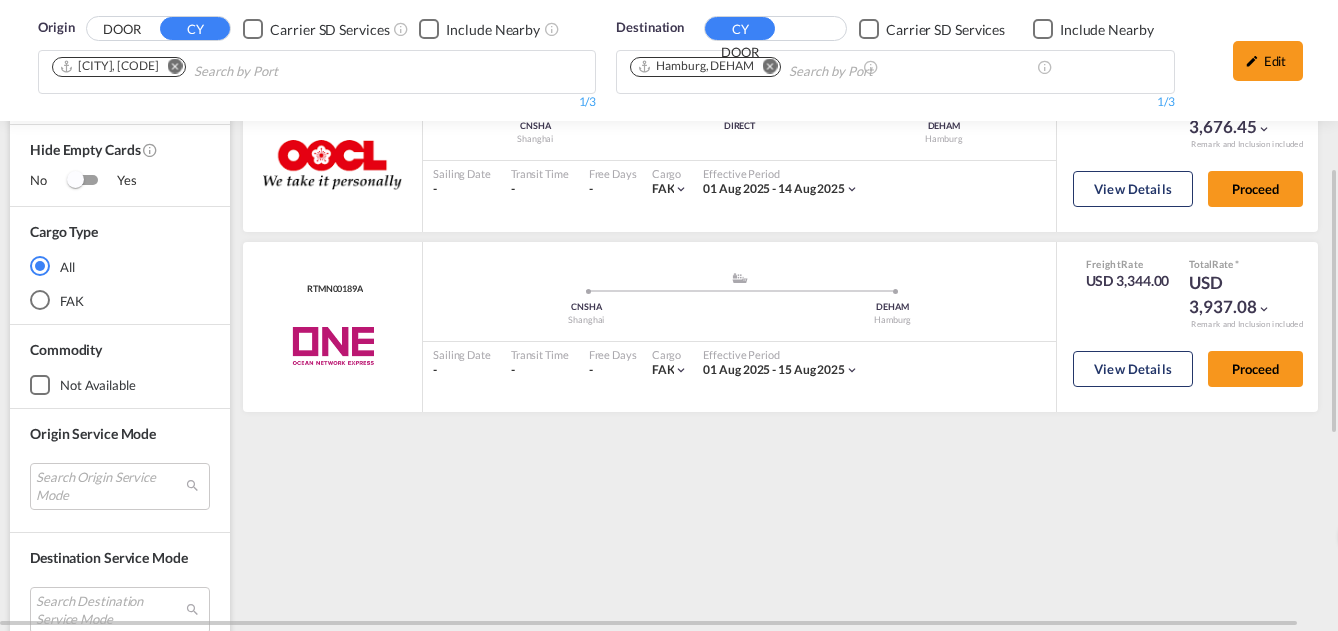scroll, scrollTop: 0, scrollLeft: 0, axis: both 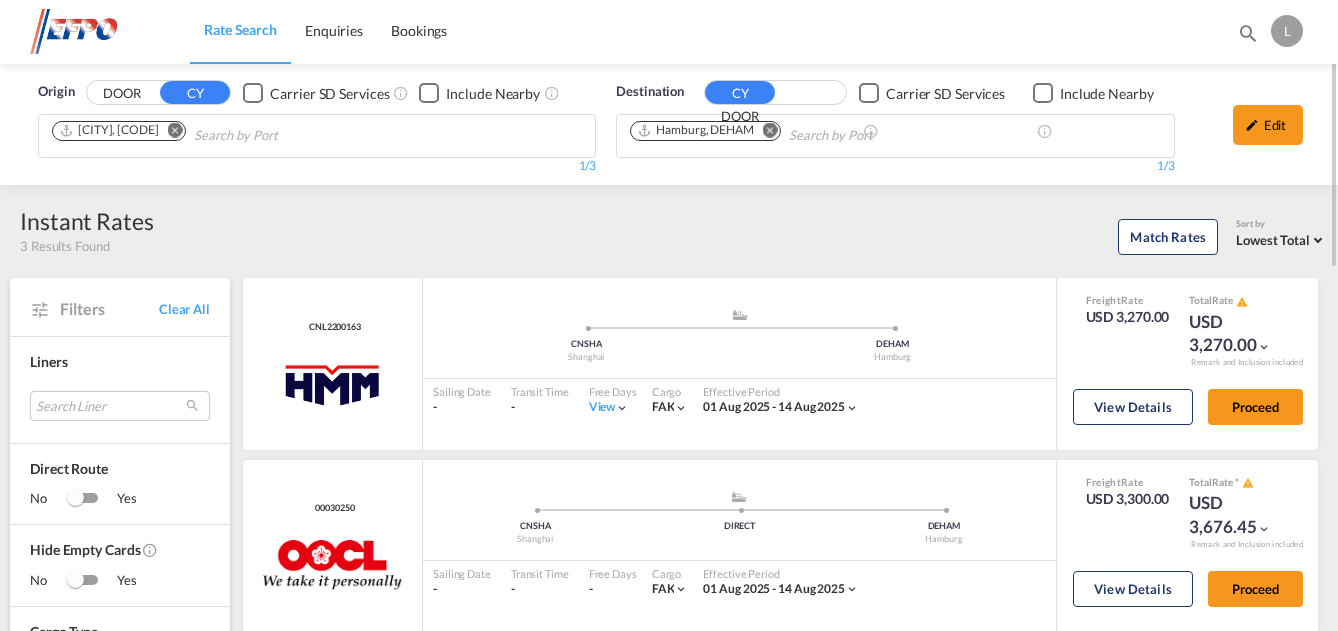 click at bounding box center (175, 130) 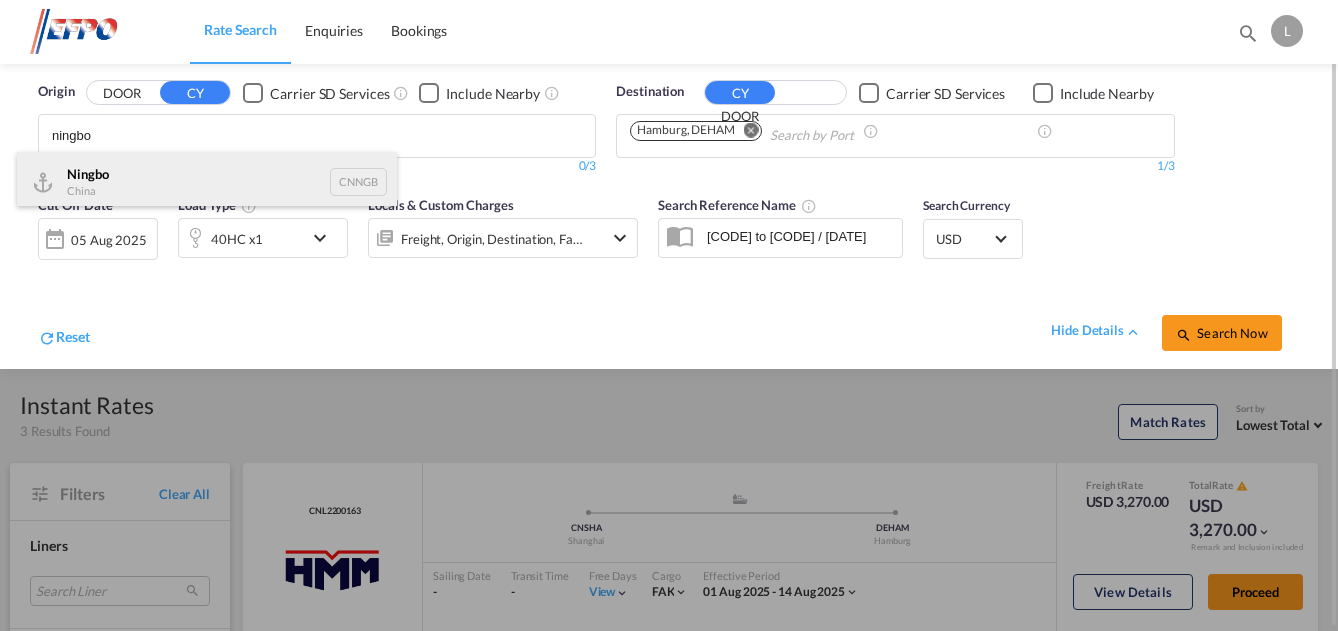 type on "ningbo" 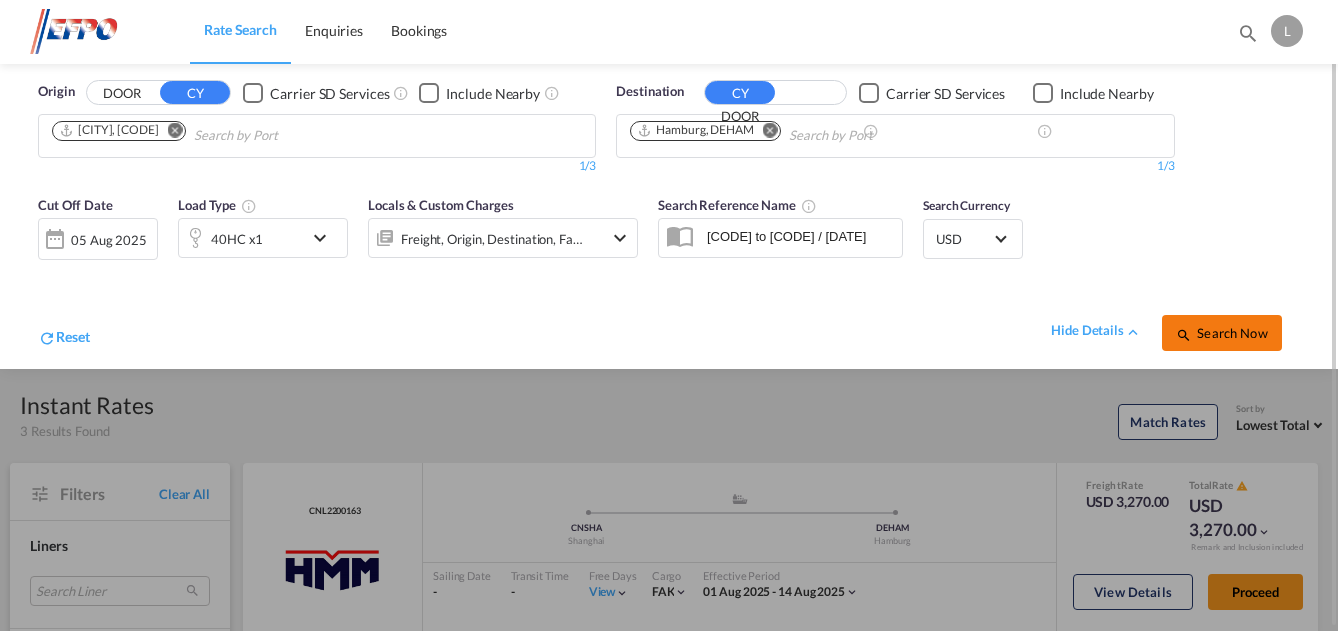 click on "Search Now" at bounding box center [1221, 333] 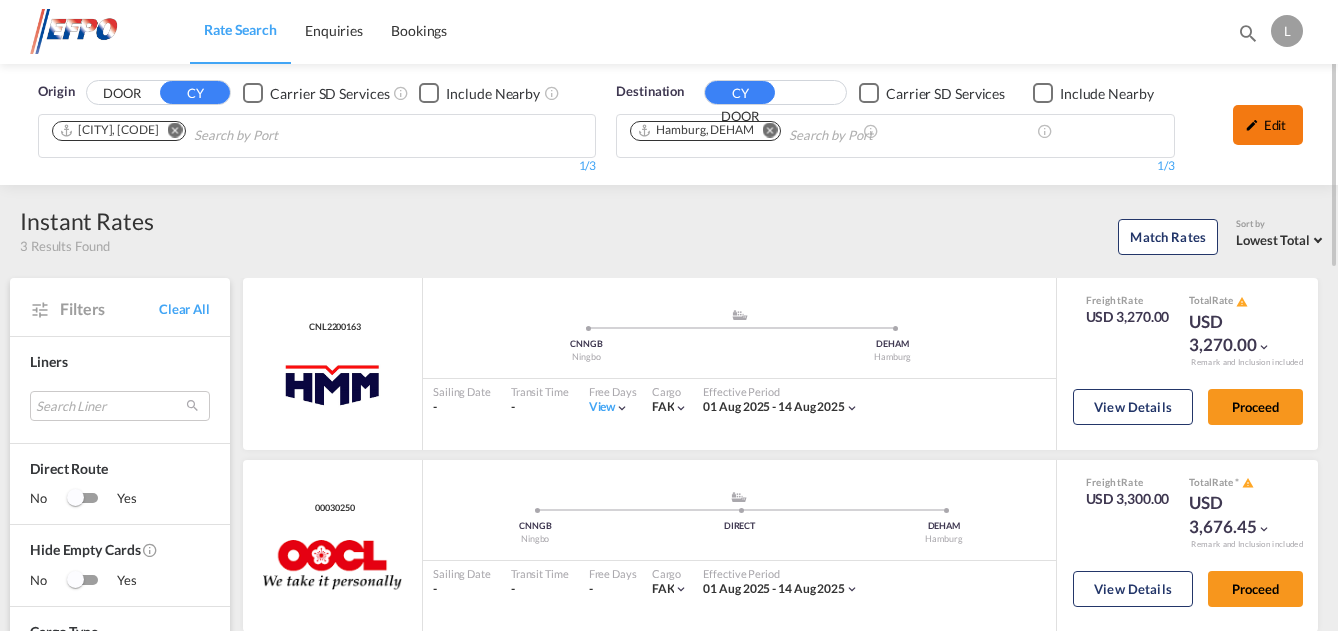 click at bounding box center (1252, 125) 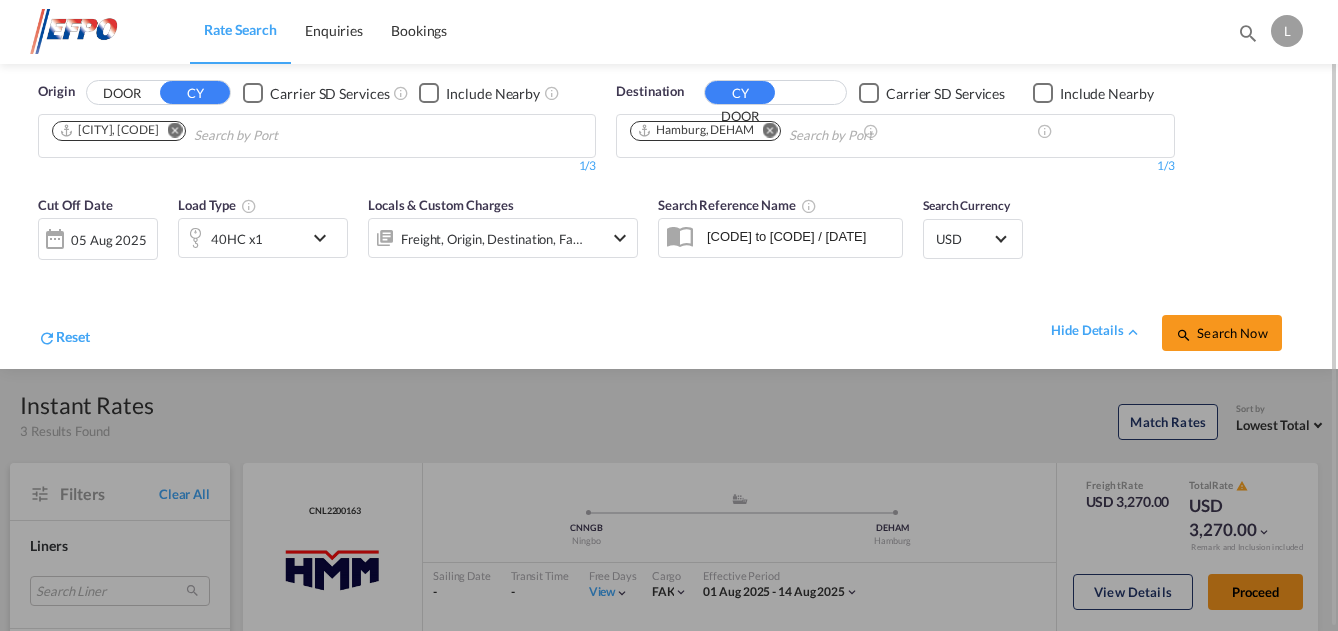 click at bounding box center [669, 315] 